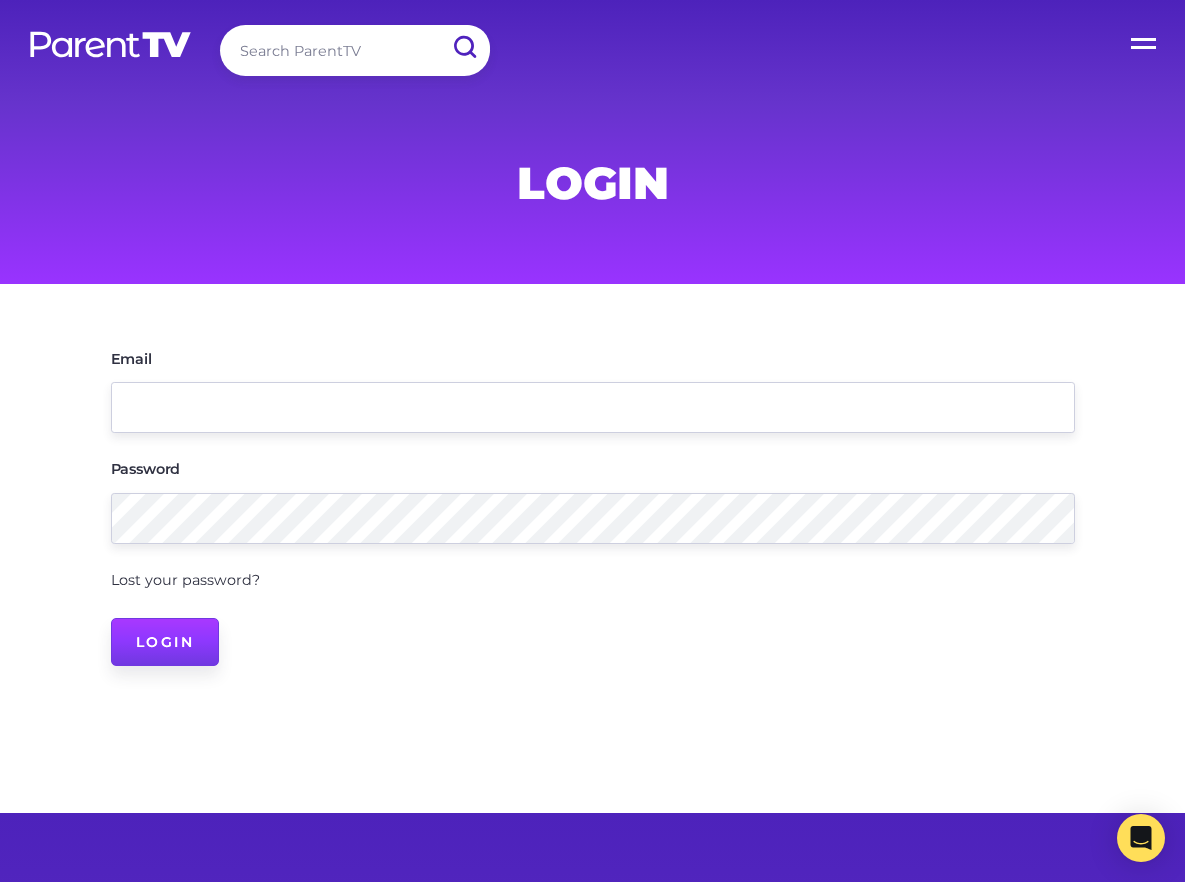 scroll, scrollTop: 0, scrollLeft: 0, axis: both 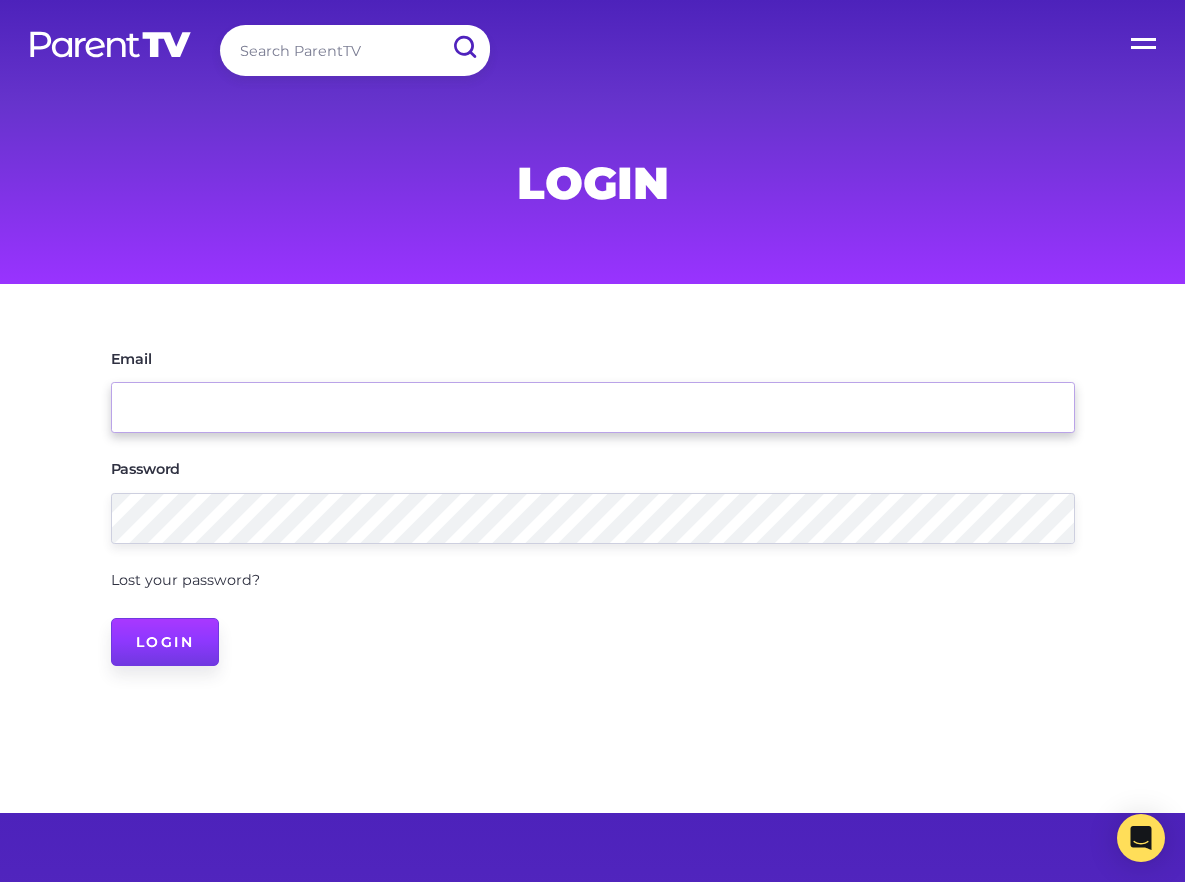 type on "amanda@parenttv.com" 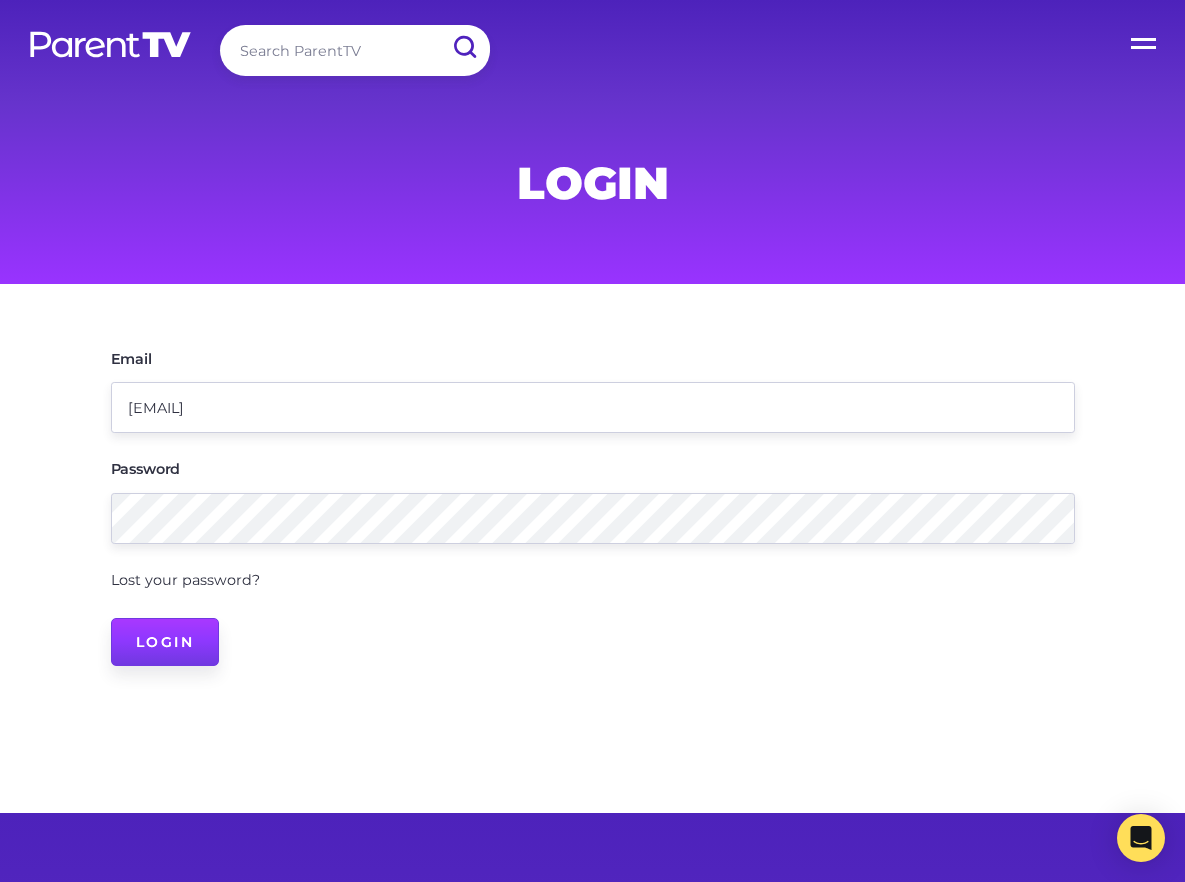 click on "Login" at bounding box center [165, 642] 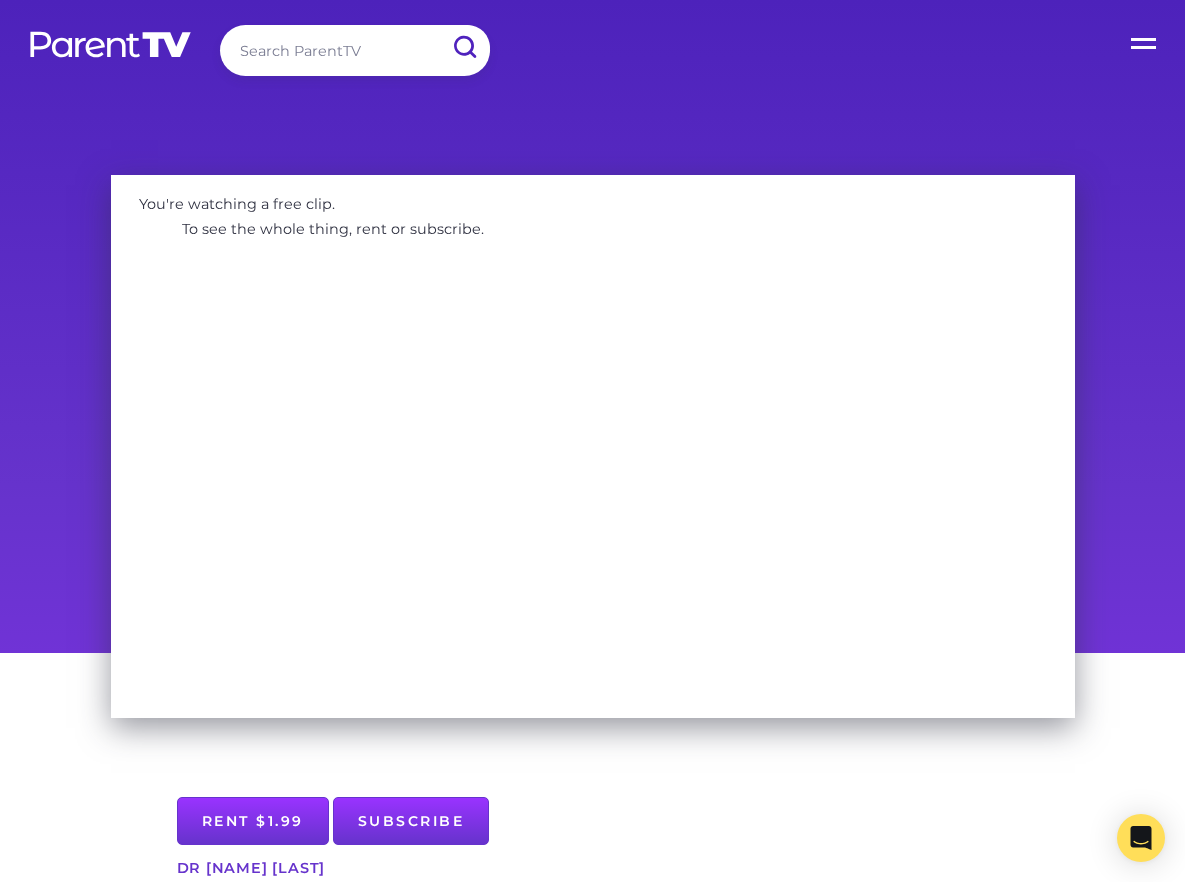 click on "Open Menu" at bounding box center [1145, 40] 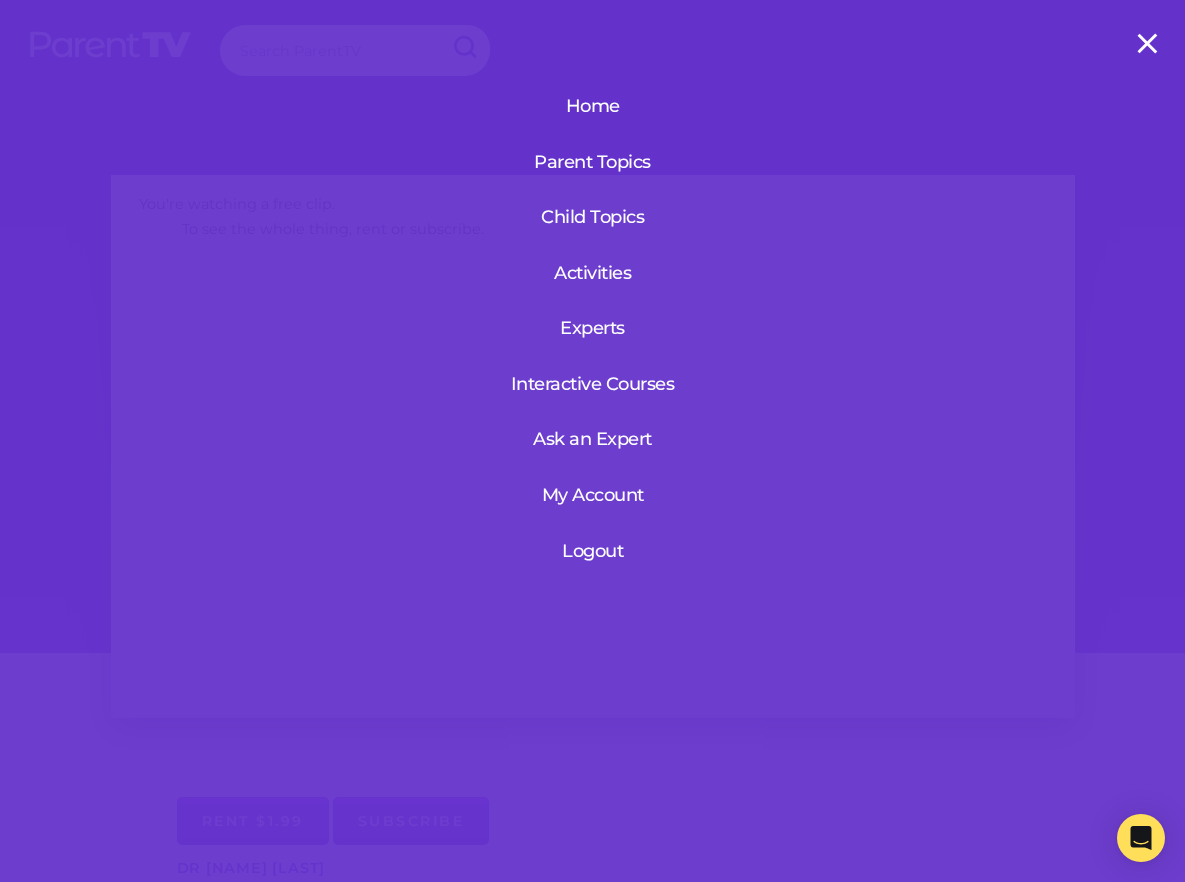 click on "Logout" at bounding box center (593, 551) 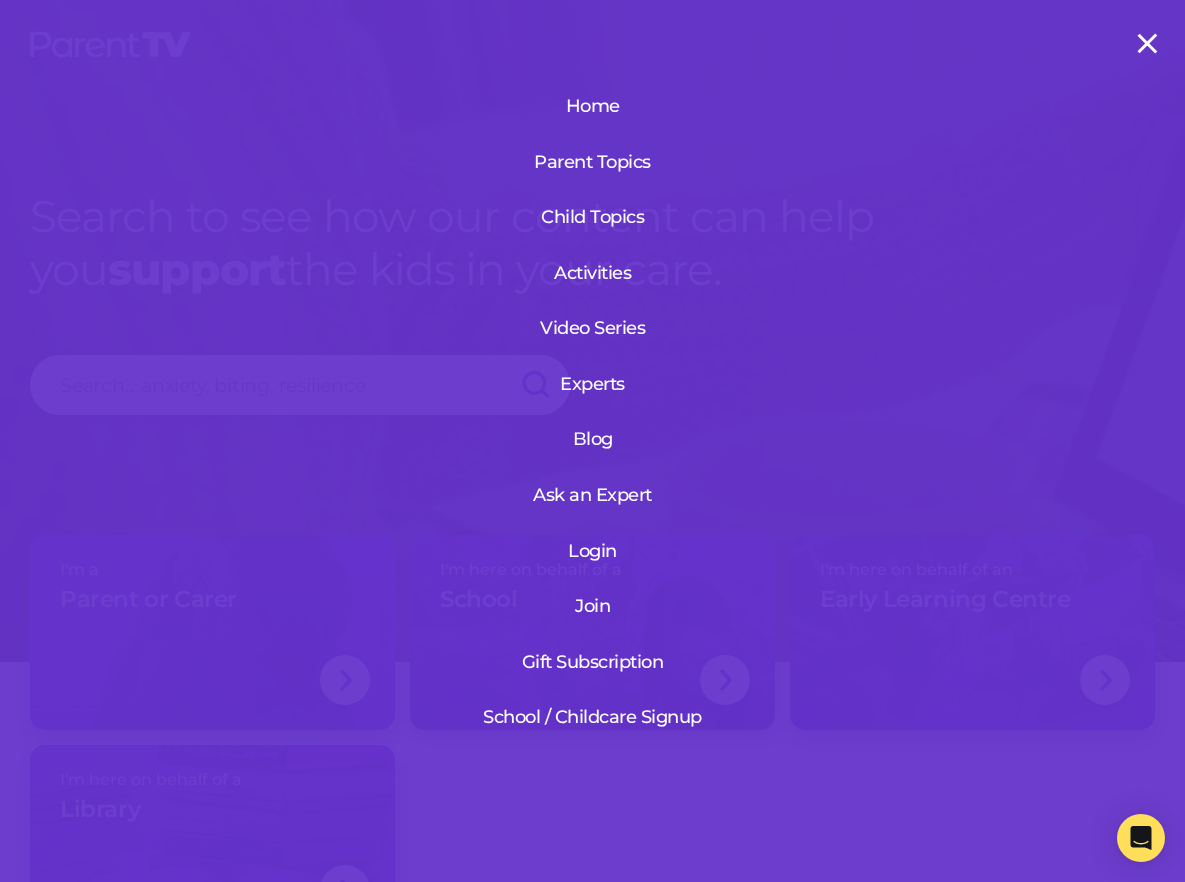 click on "Login" at bounding box center [592, 551] 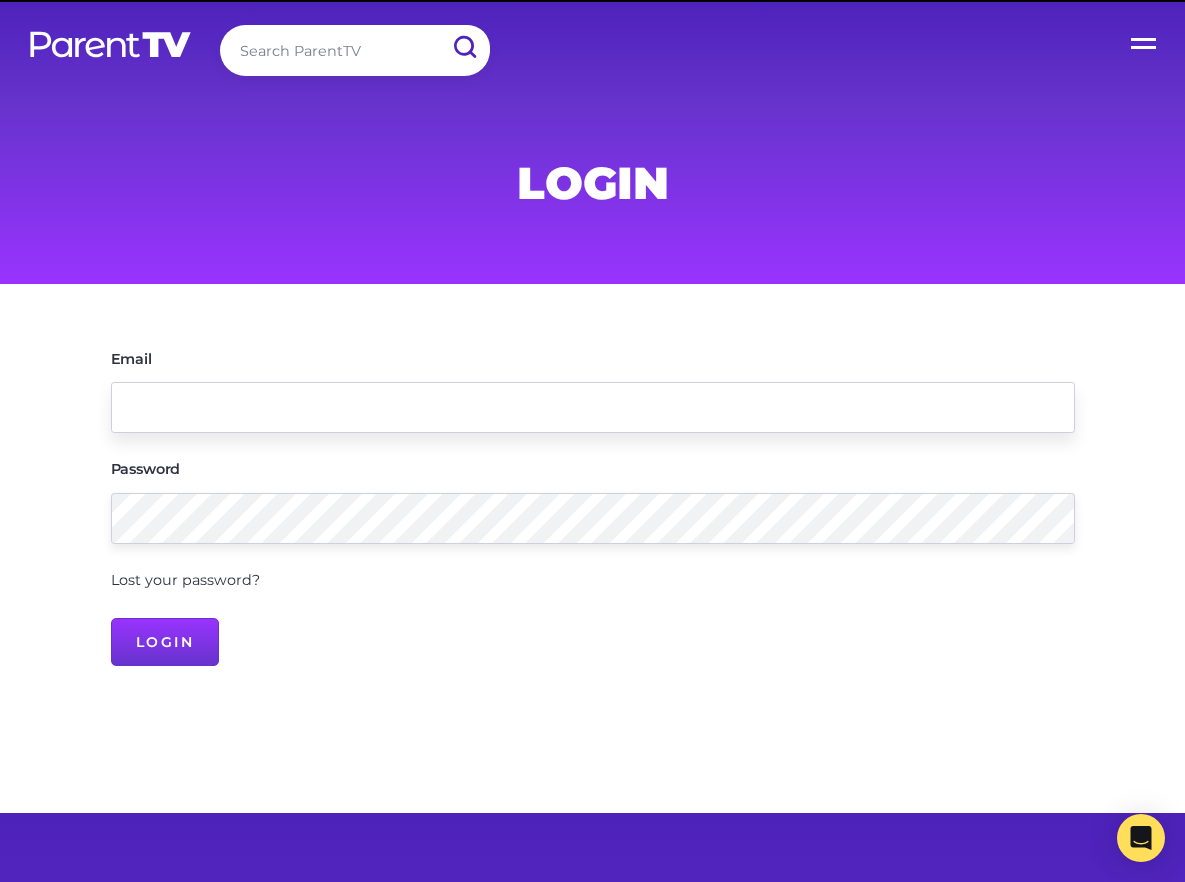 scroll, scrollTop: 0, scrollLeft: 0, axis: both 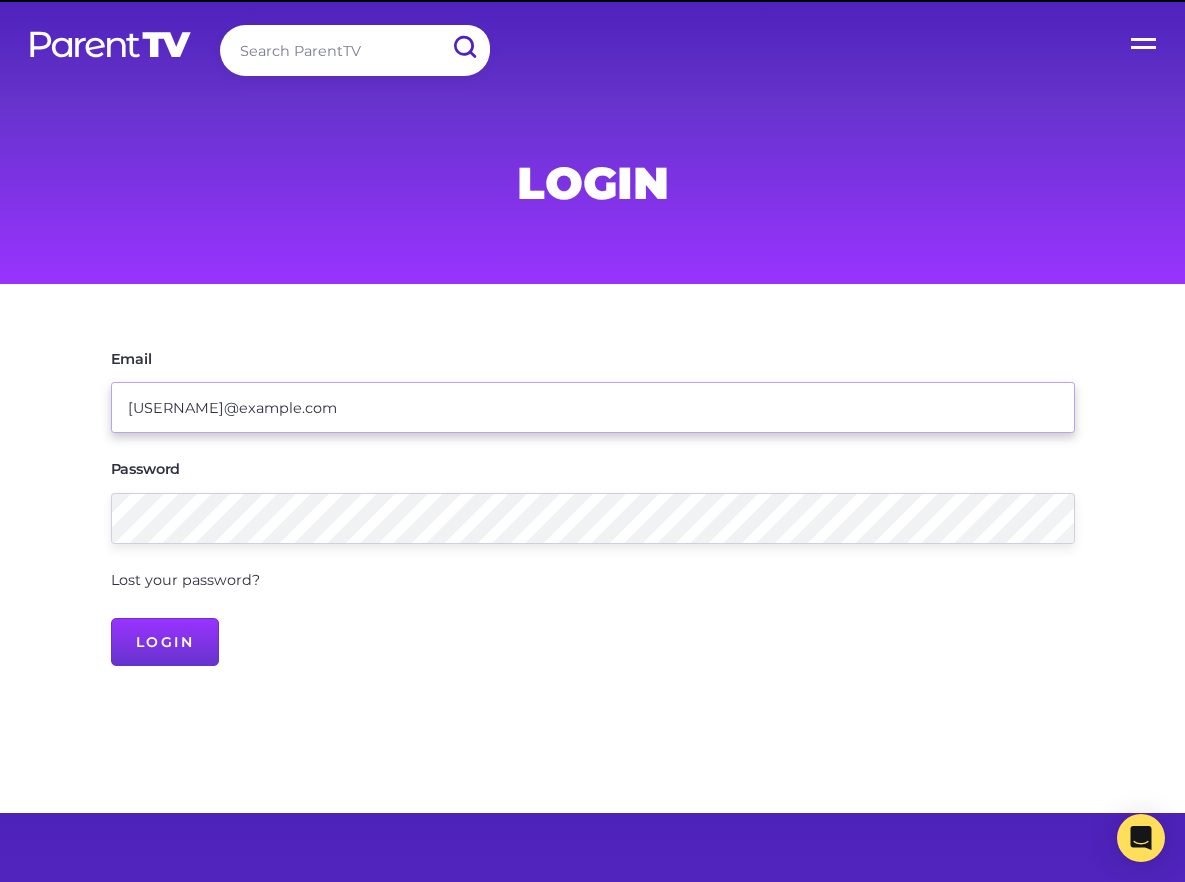 click on "amanda@parenttv.com" at bounding box center [593, 407] 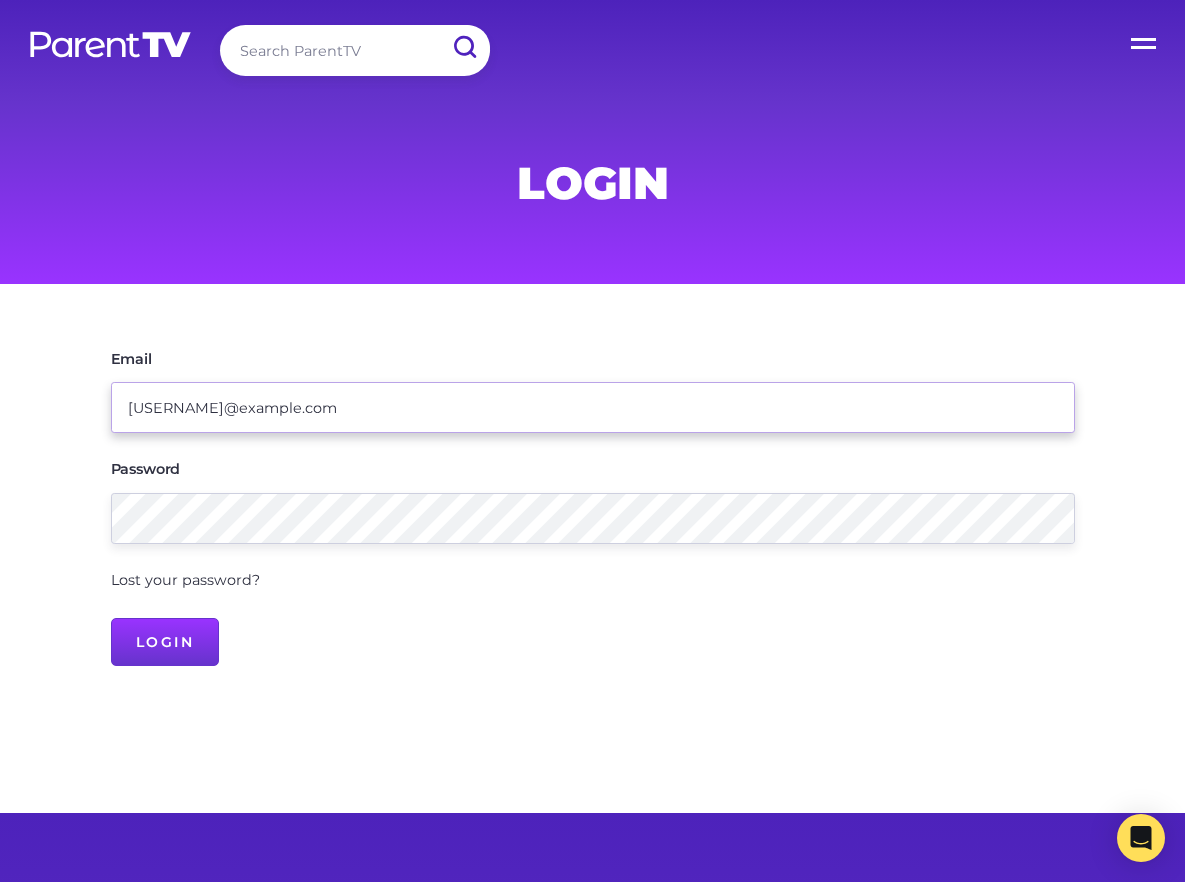 type on "[FIRST]" 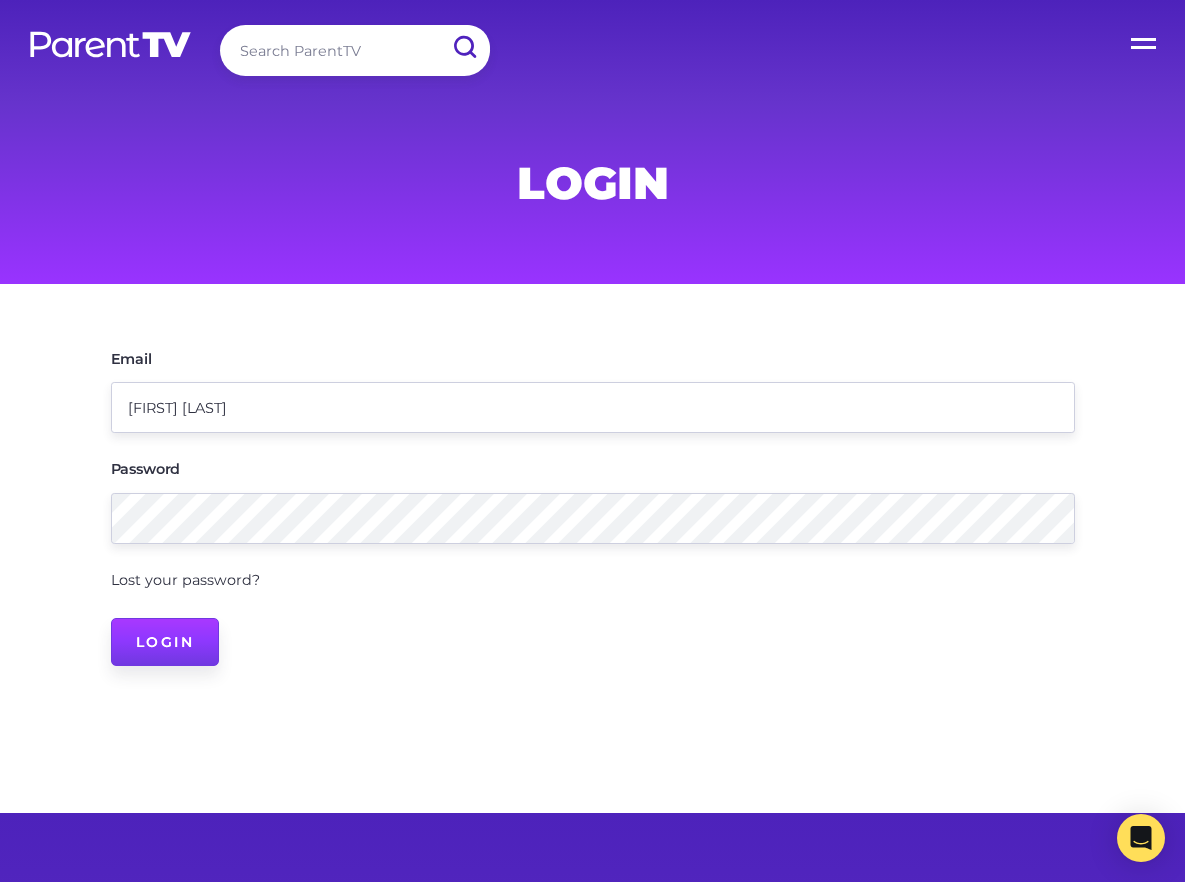 click on "Login" at bounding box center (165, 642) 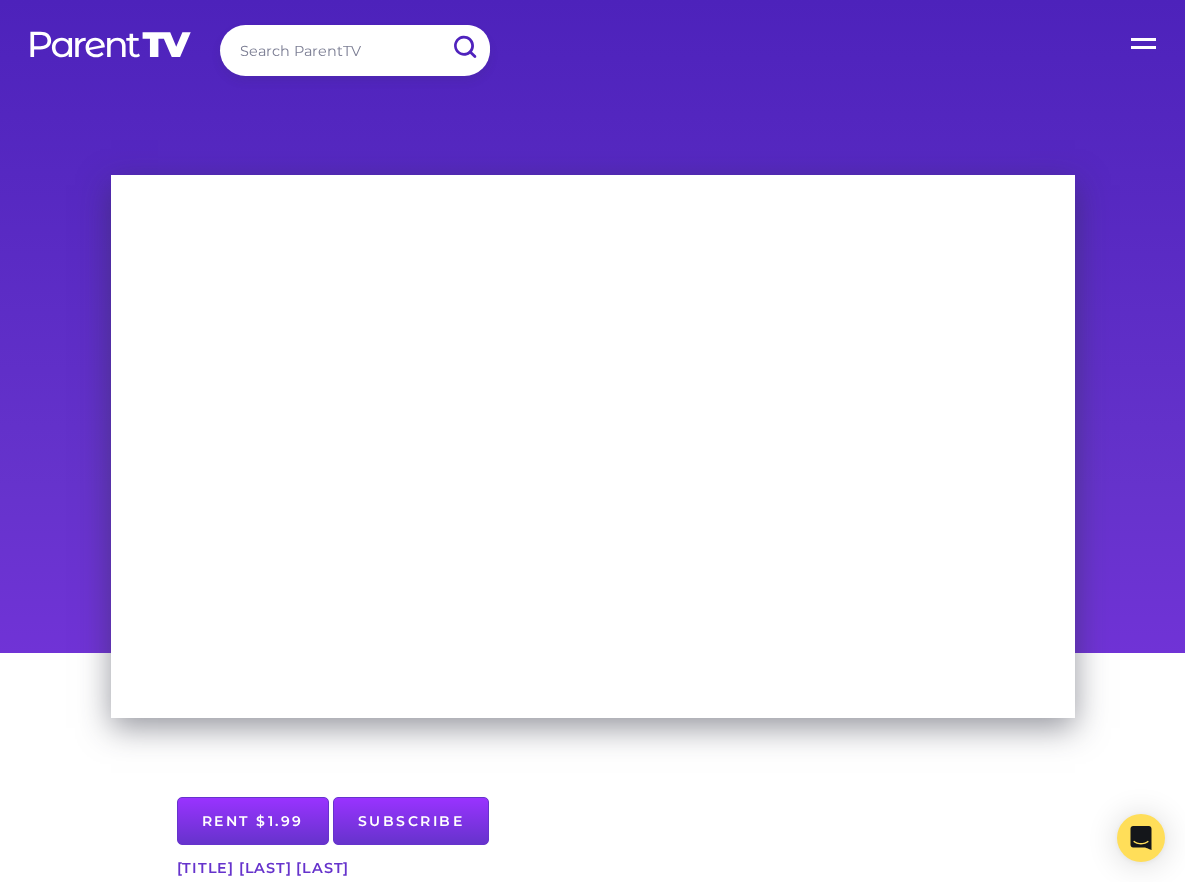 click on "Open Menu" at bounding box center [1145, 40] 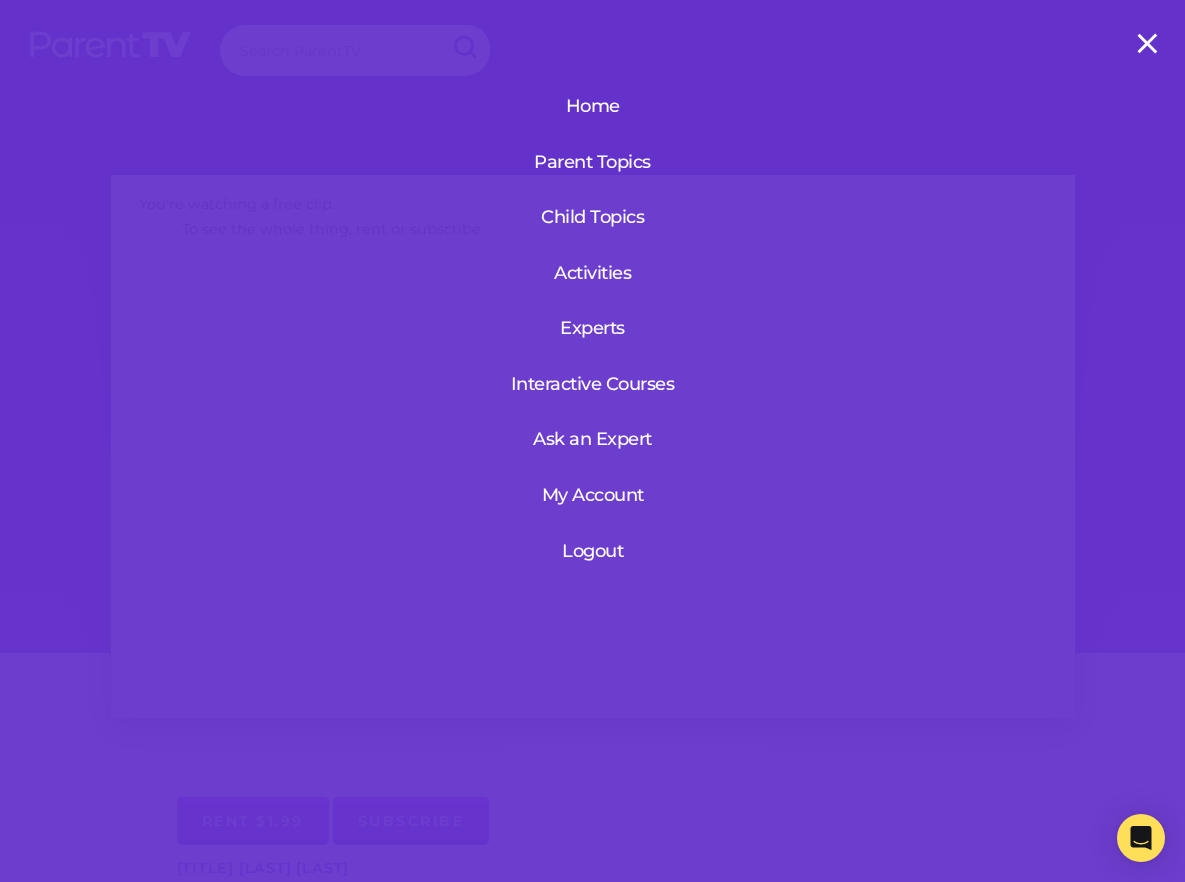 click on "Logout" at bounding box center (593, 551) 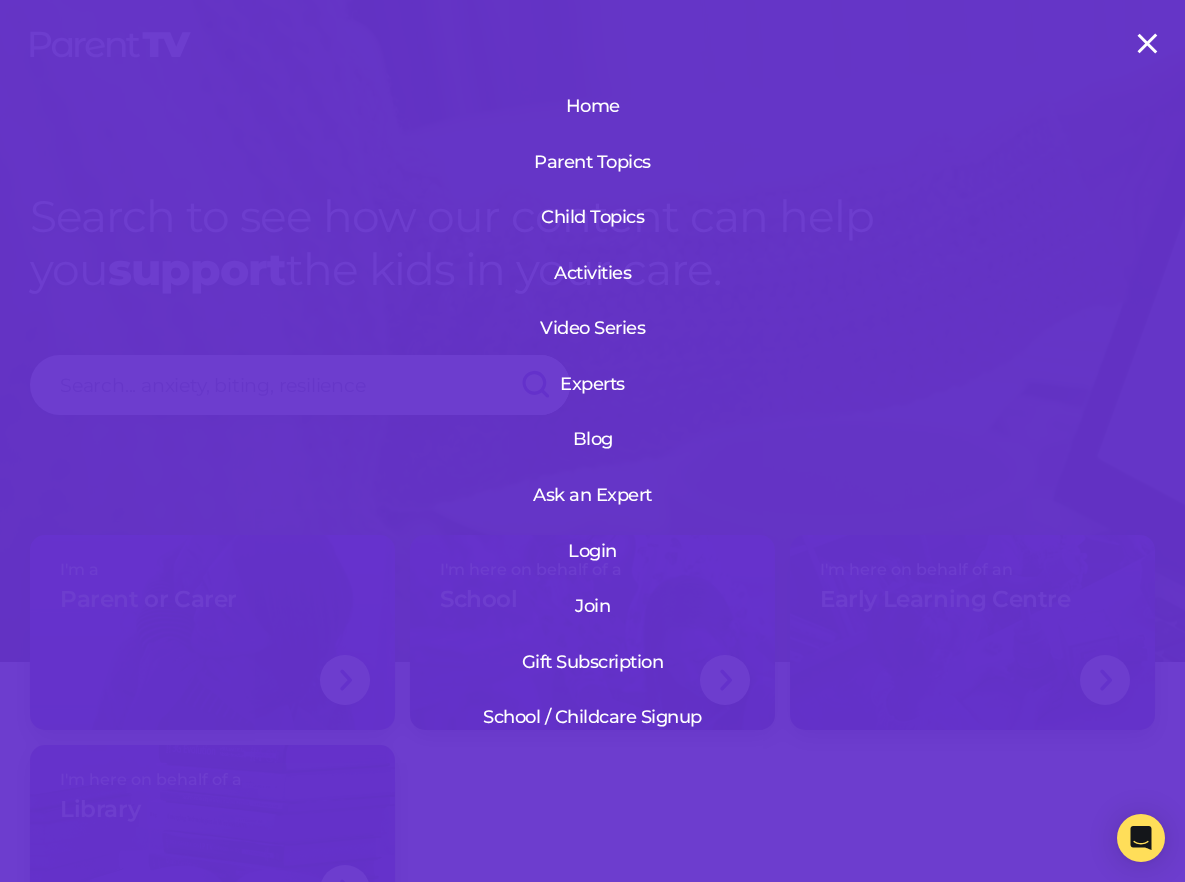 click on "Login" at bounding box center [592, 551] 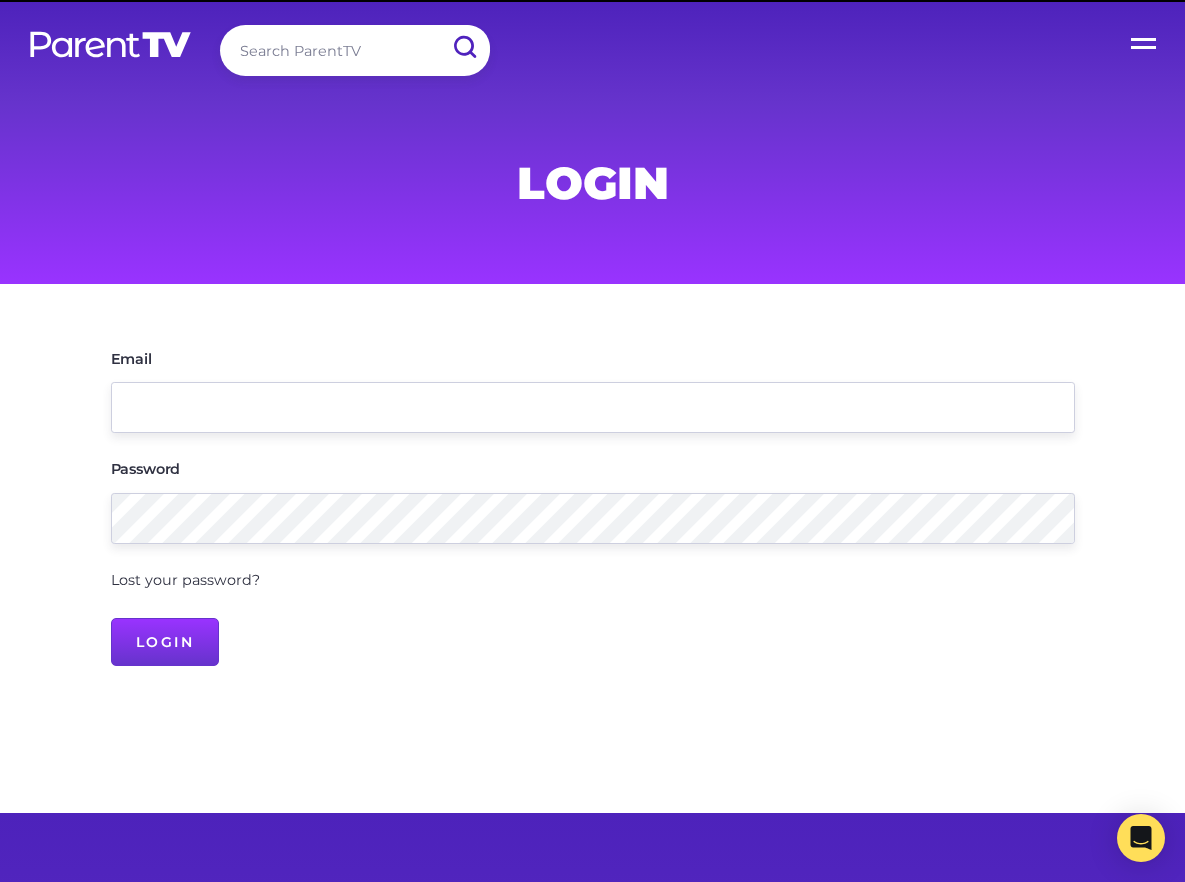 scroll, scrollTop: 0, scrollLeft: 0, axis: both 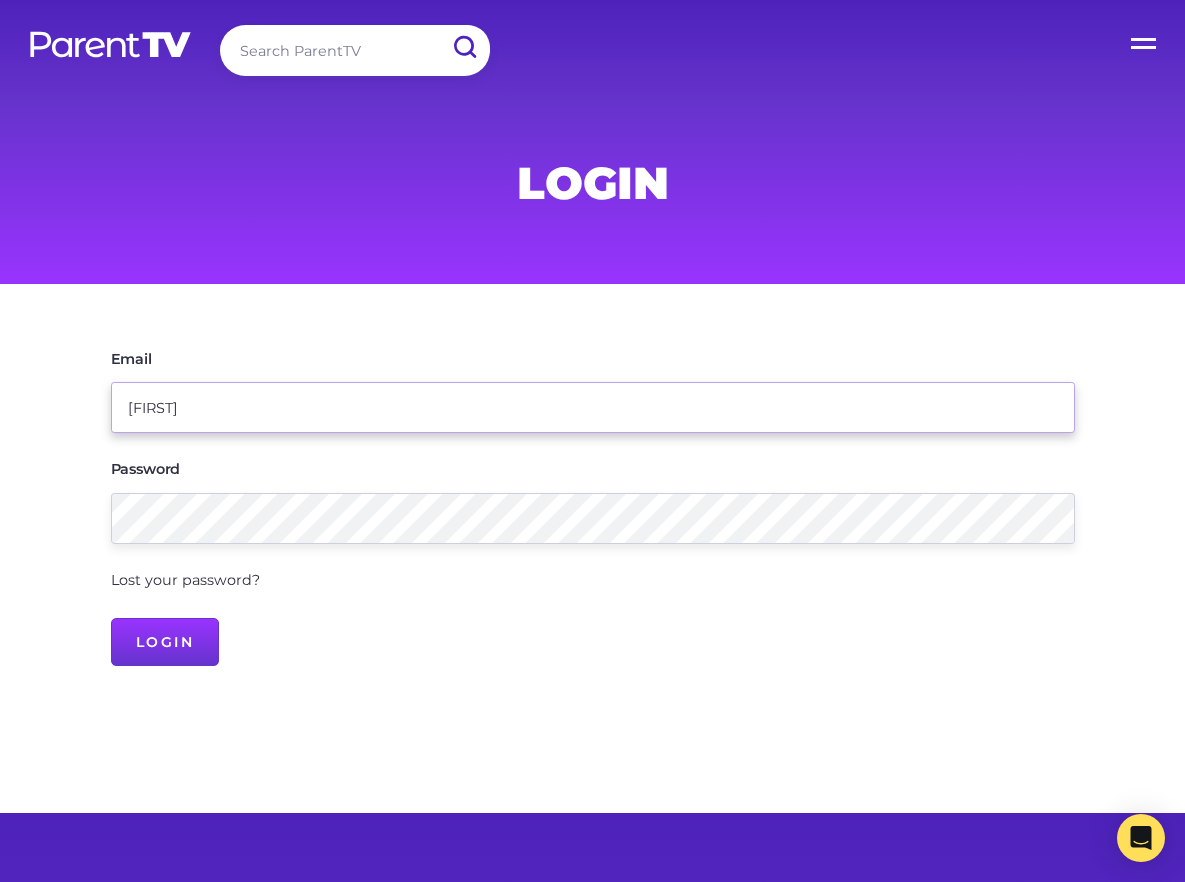 click on "[FIRST]" at bounding box center [593, 407] 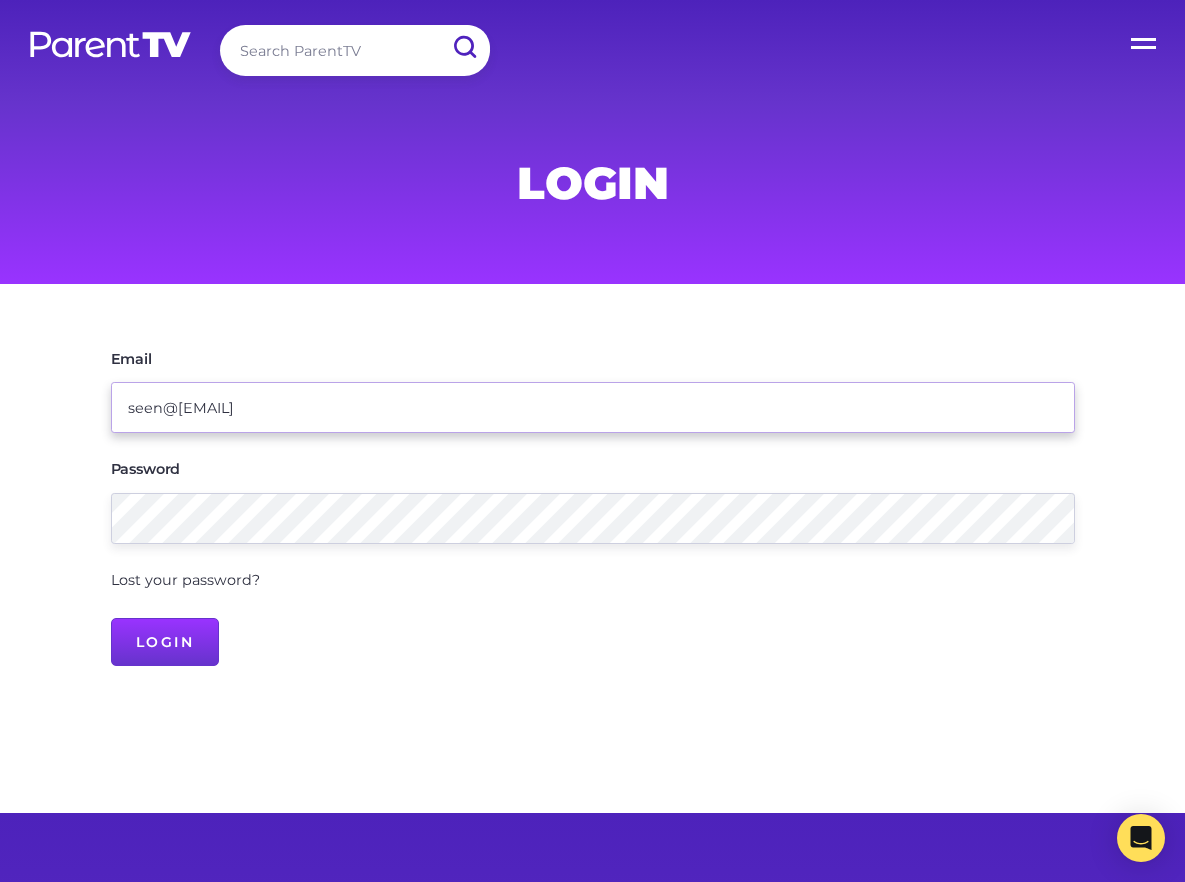 type on "seen@[EMAIL]" 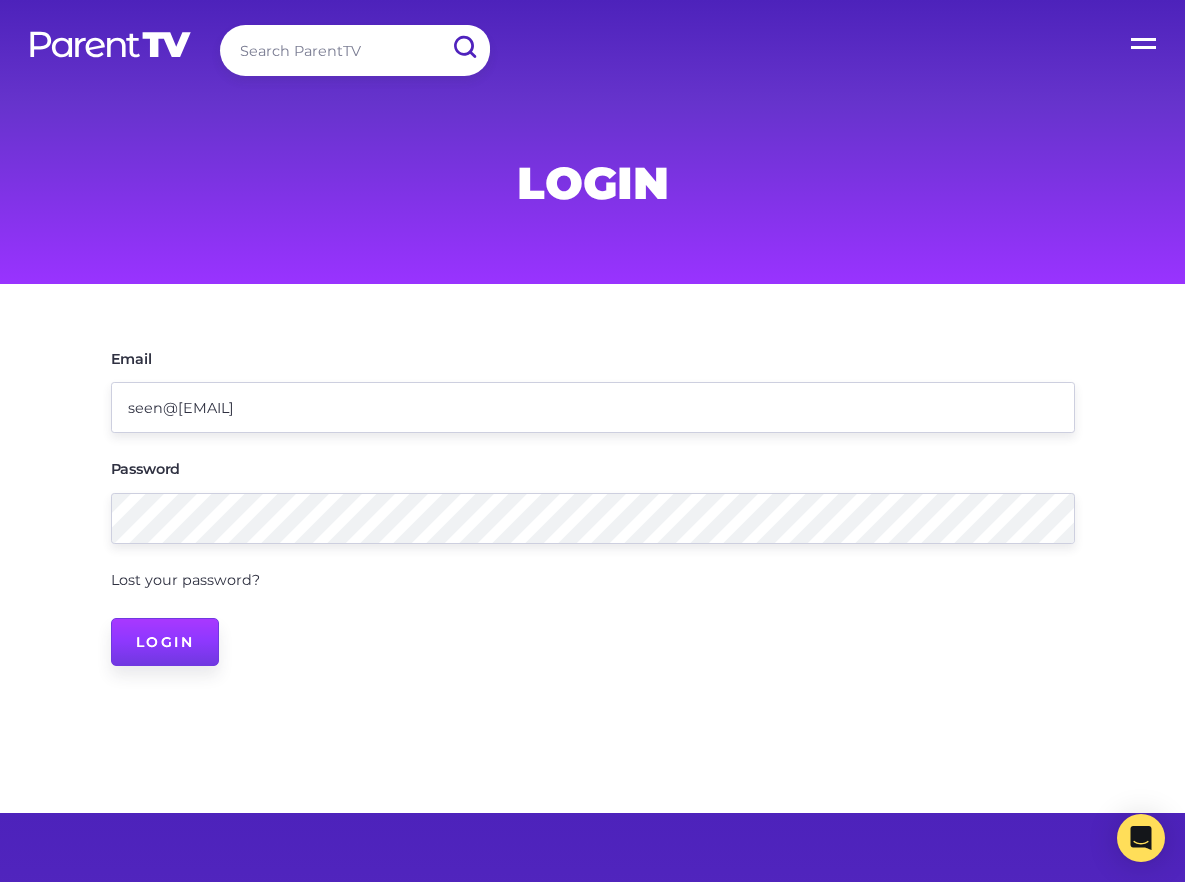 click on "Login" at bounding box center [165, 642] 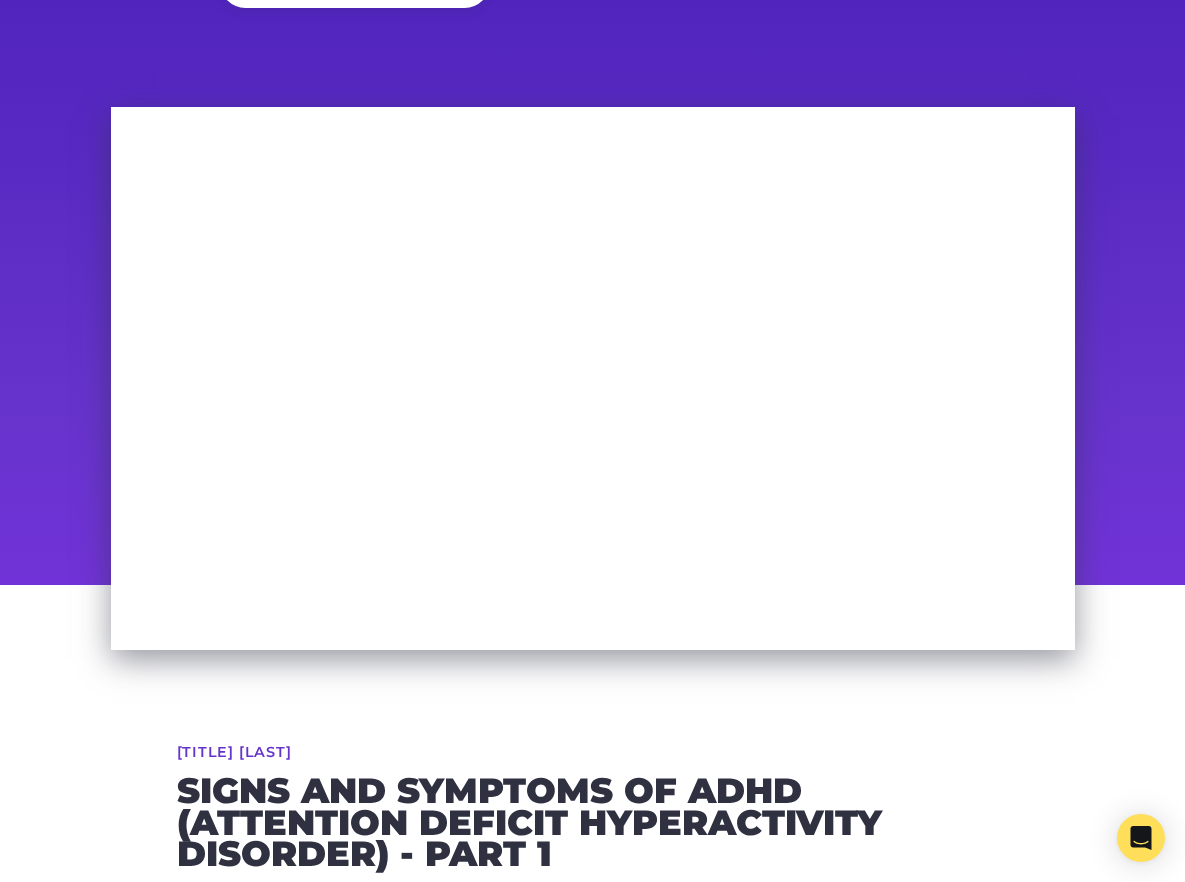 scroll, scrollTop: 90, scrollLeft: 0, axis: vertical 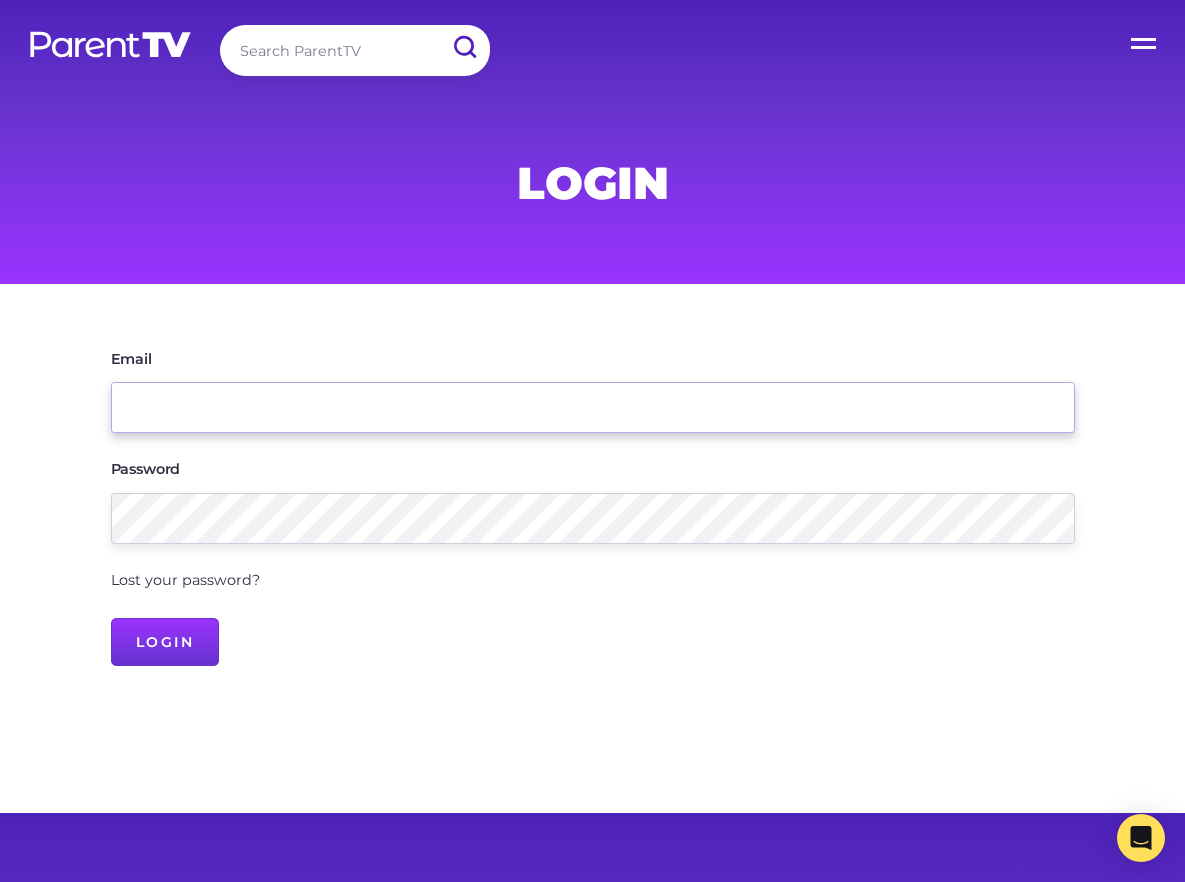 click on "Email" at bounding box center [593, 407] 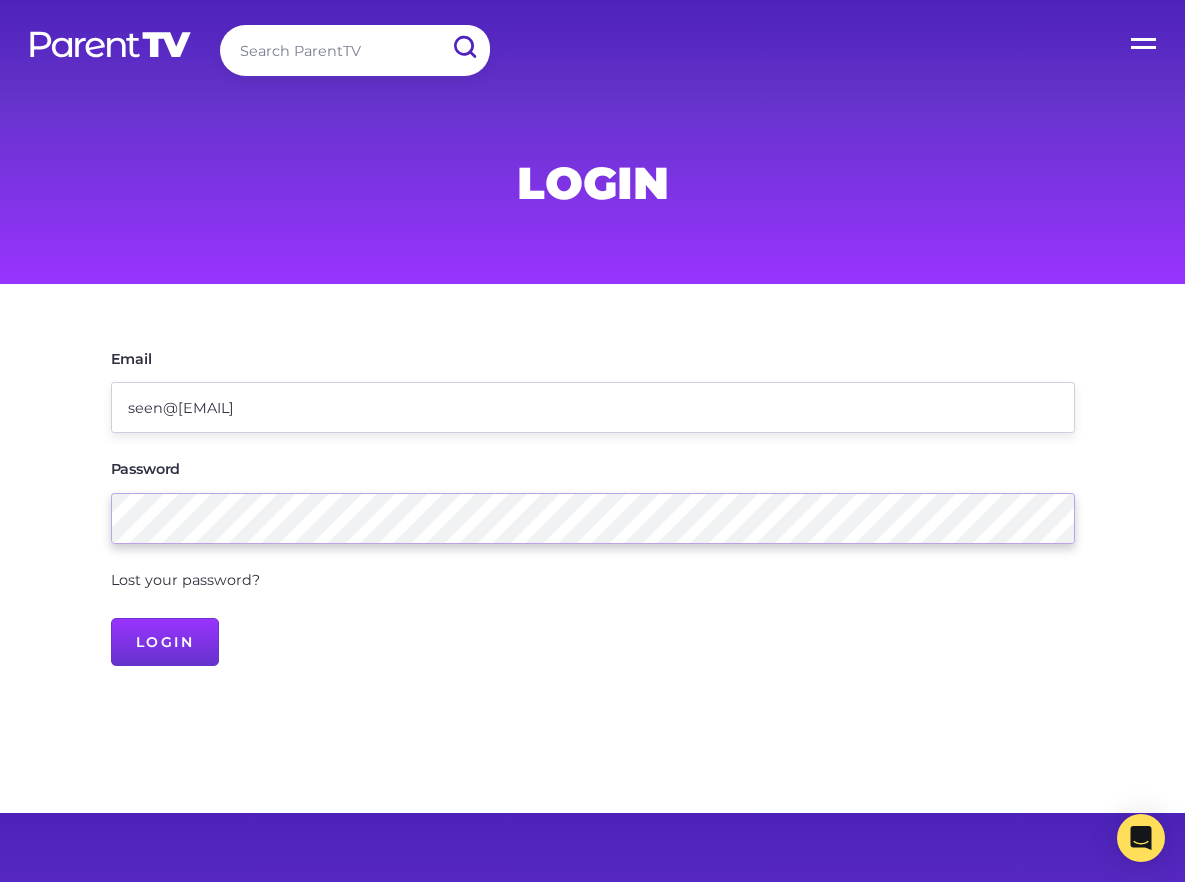 type on "[FIRST]" 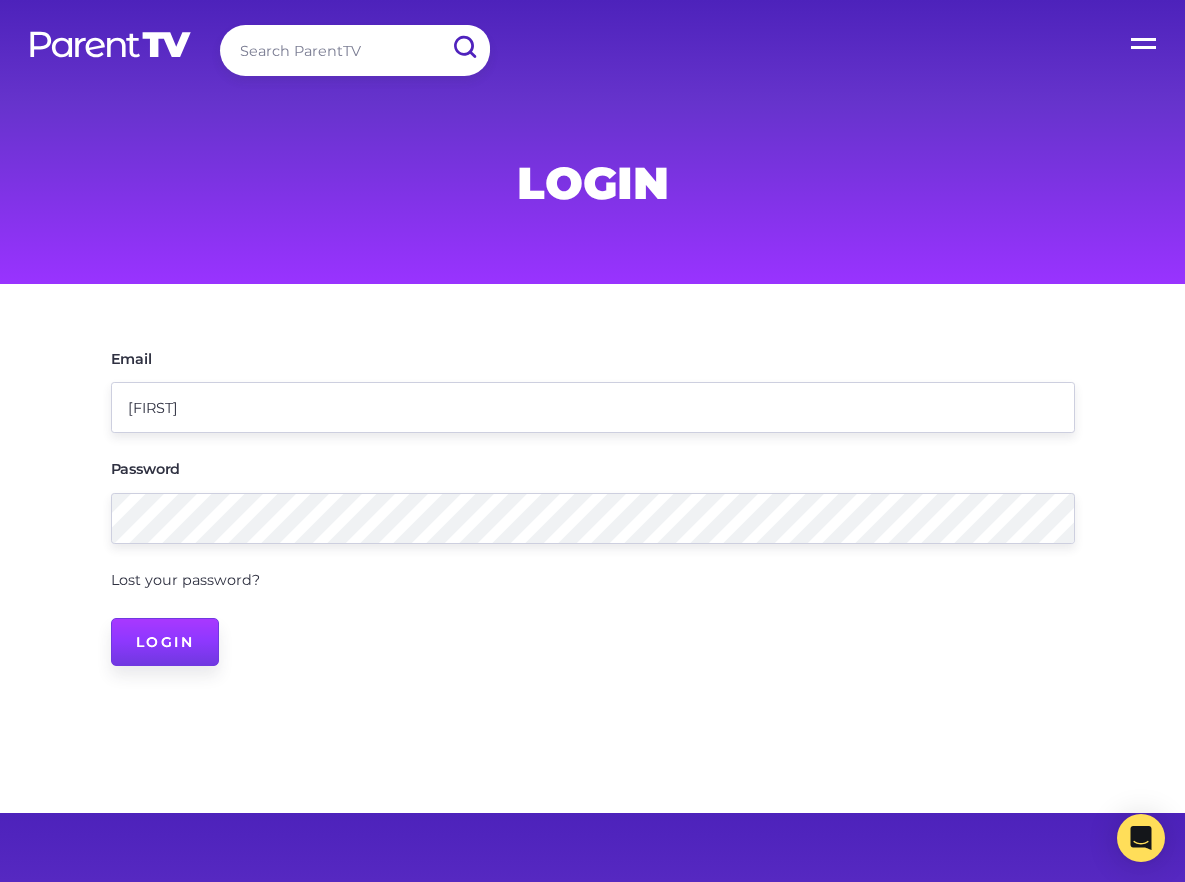click on "Login" at bounding box center (165, 642) 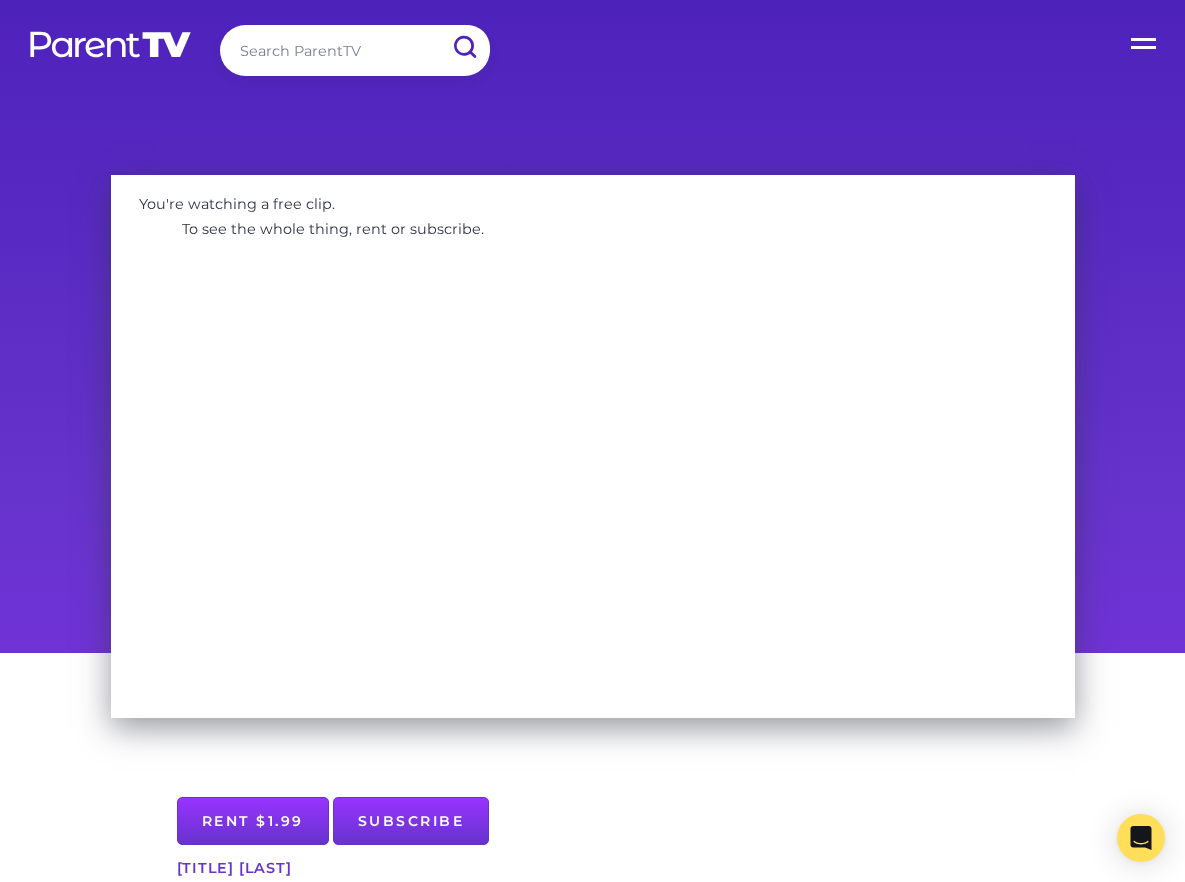 click on "Rent $1.99   Subscribe     [TITLE] [LAST]   Signs and Symptoms of ADHD (Attention deficit hyperactivity disorder) - Part 1   (Video Length: 7 minutes)   This 2 part video series covers the signs of ADHD, the natural history of executive functions, and when an intervention may be required.
Add
to Watchlist" at bounding box center (593, 999) 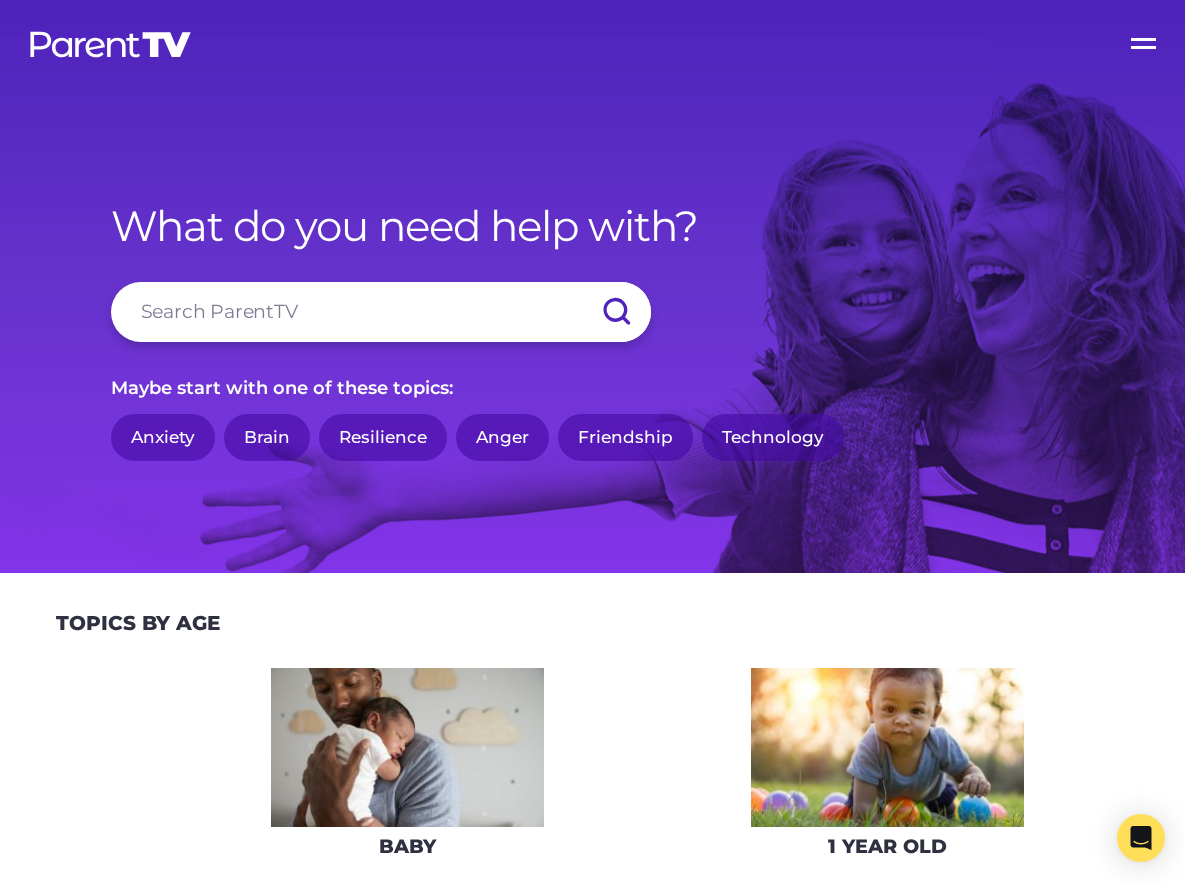 scroll, scrollTop: 0, scrollLeft: 0, axis: both 